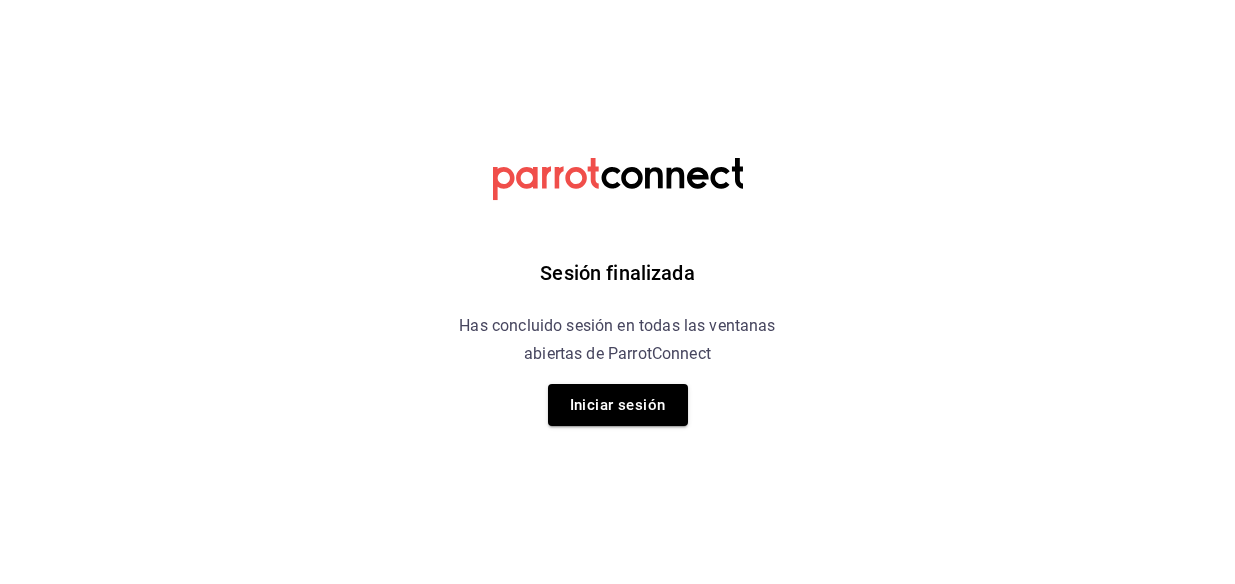 scroll, scrollTop: 0, scrollLeft: 0, axis: both 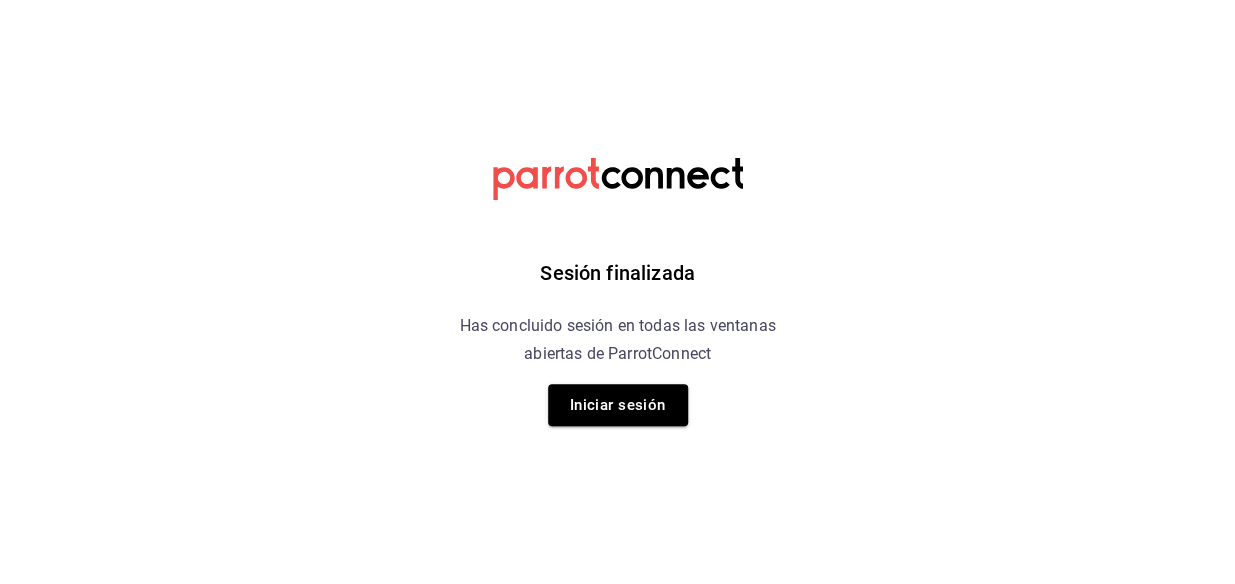 click on "Sesión finalizada Has concluido sesión en todas las ventanas abiertas de ParrotConnect Iniciar sesión" at bounding box center [617, 0] 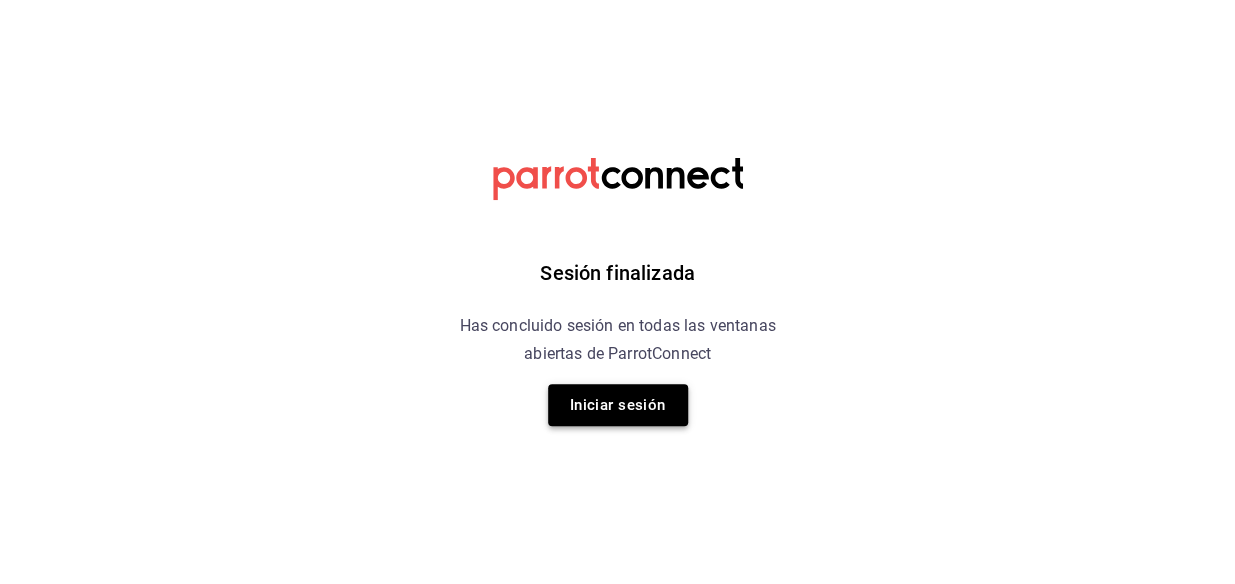 click on "Iniciar sesión" at bounding box center [618, 405] 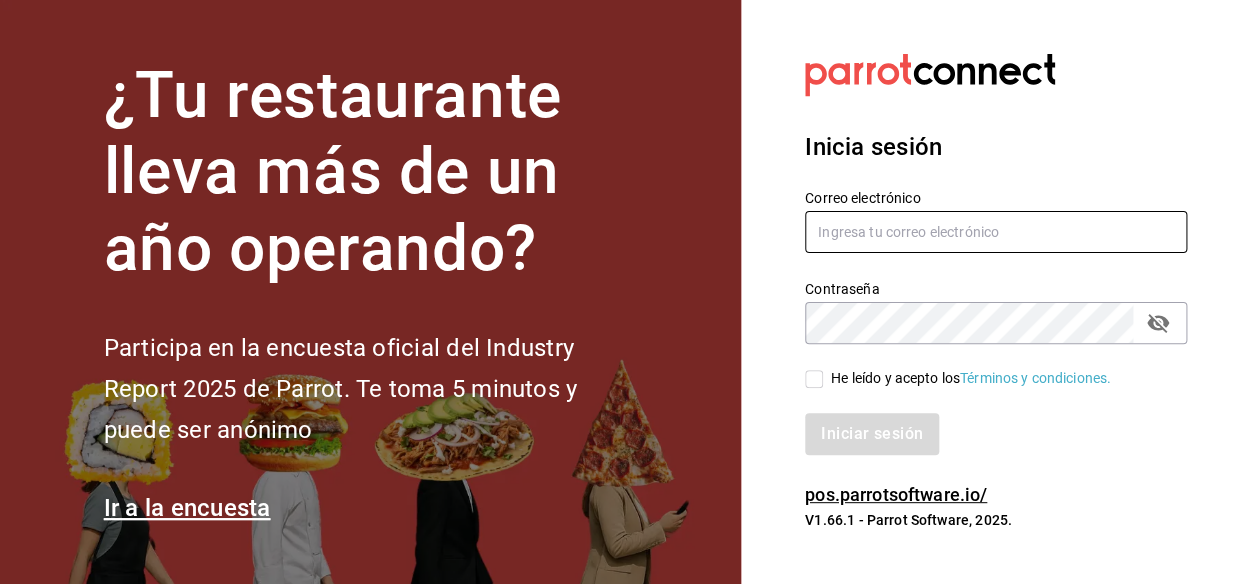 type on "mochomos.metepec@grupocosteno.com" 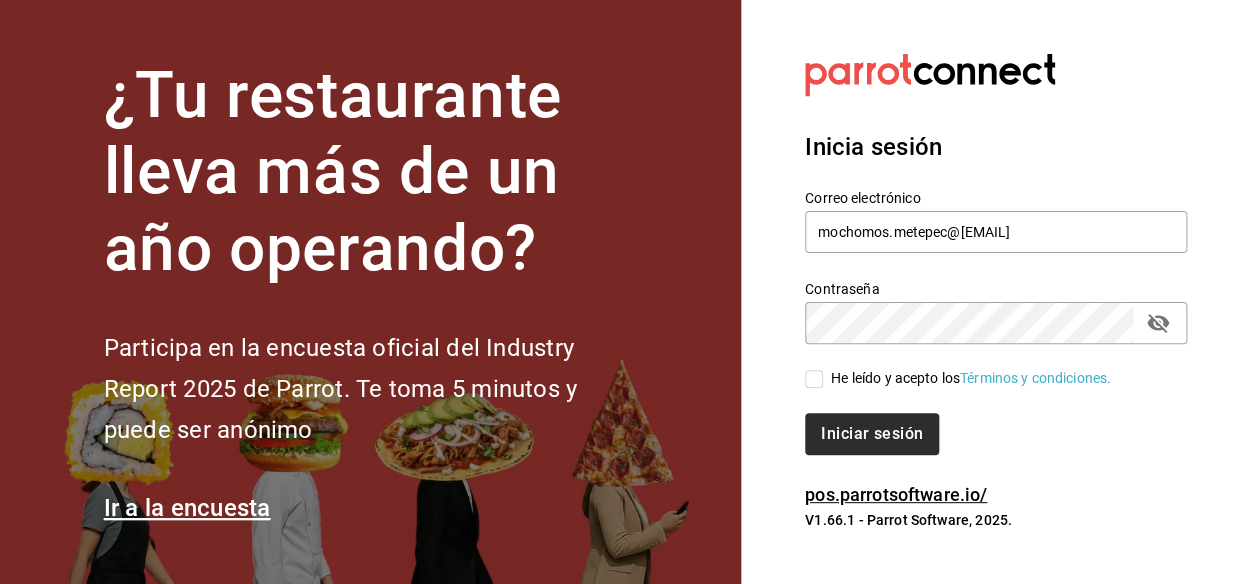 drag, startPoint x: 813, startPoint y: 370, endPoint x: 851, endPoint y: 429, distance: 70.178345 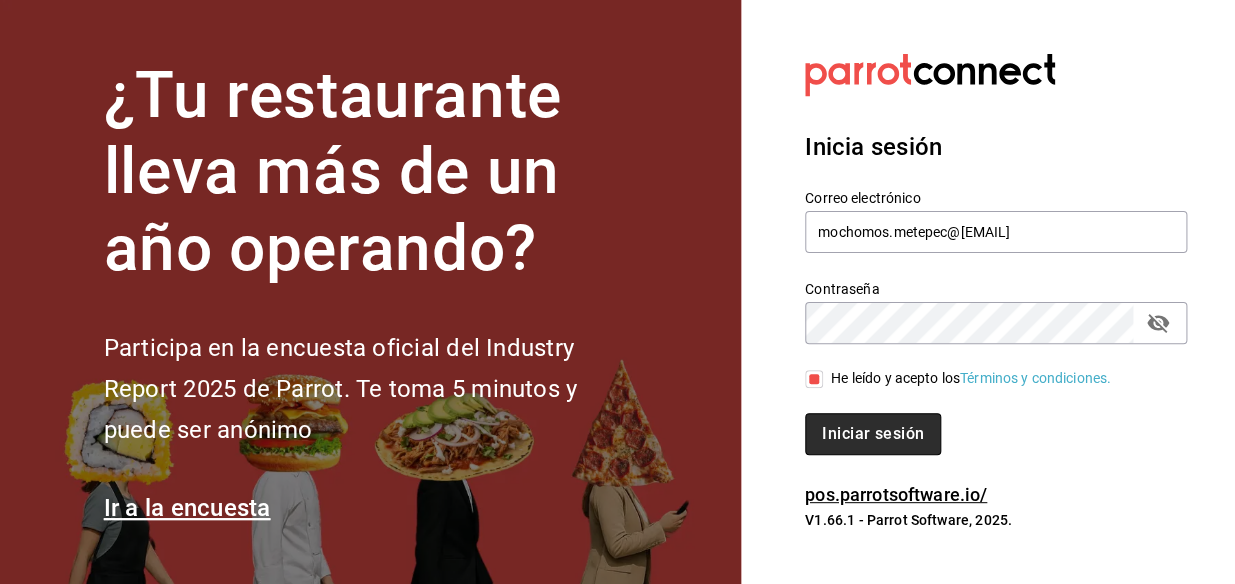 click on "Iniciar sesión" at bounding box center [873, 434] 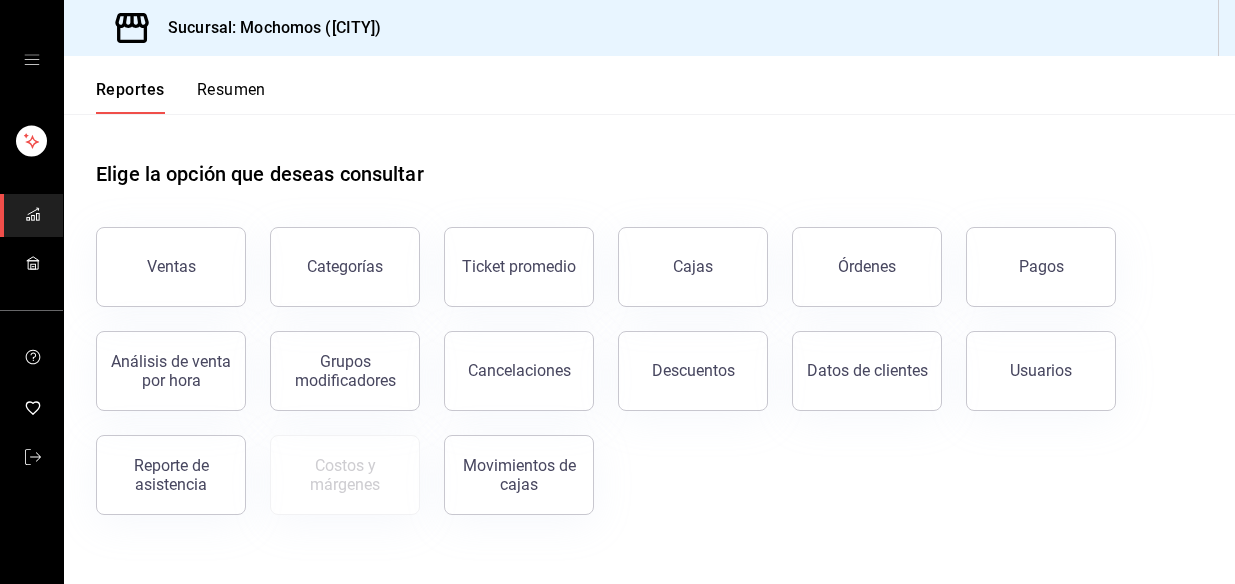 scroll, scrollTop: 0, scrollLeft: 0, axis: both 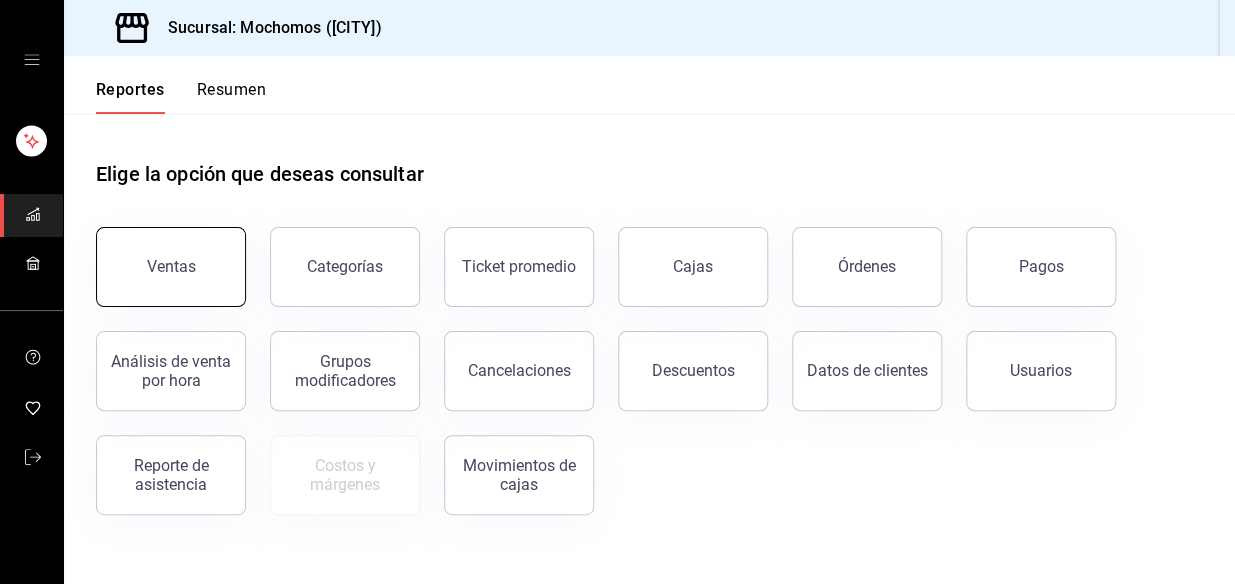 click on "Ventas" at bounding box center [171, 267] 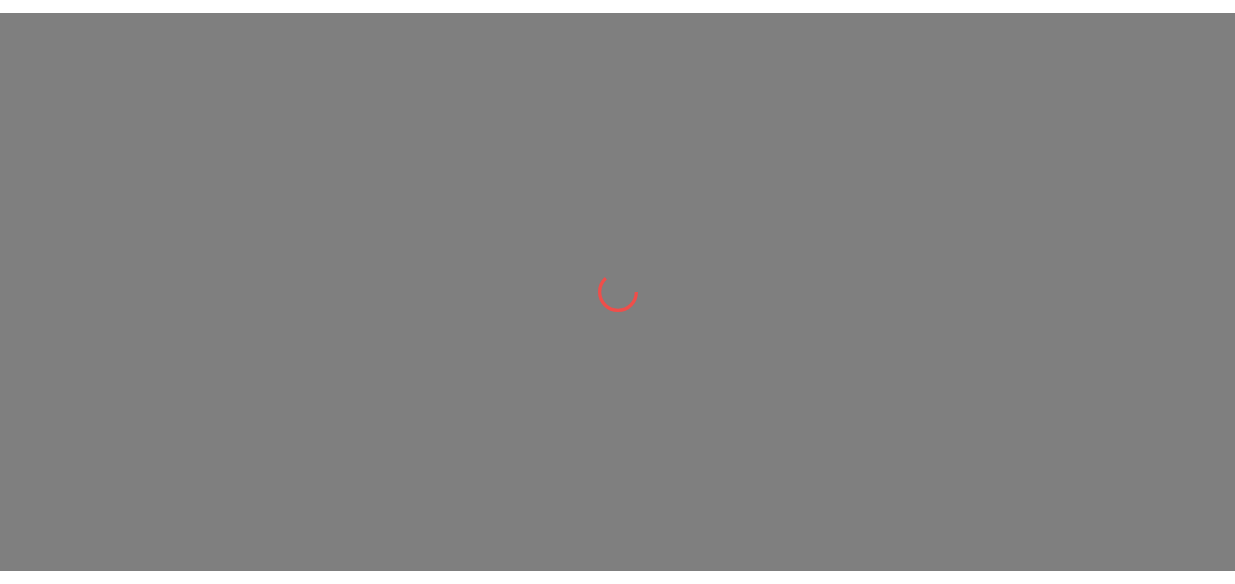 scroll, scrollTop: 0, scrollLeft: 0, axis: both 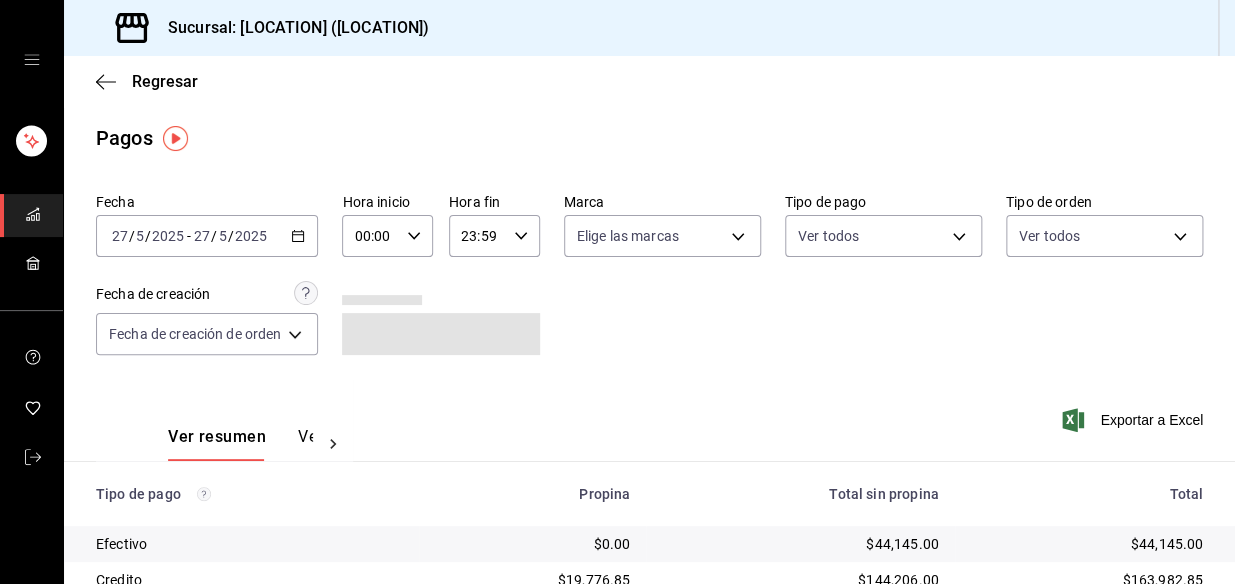 click 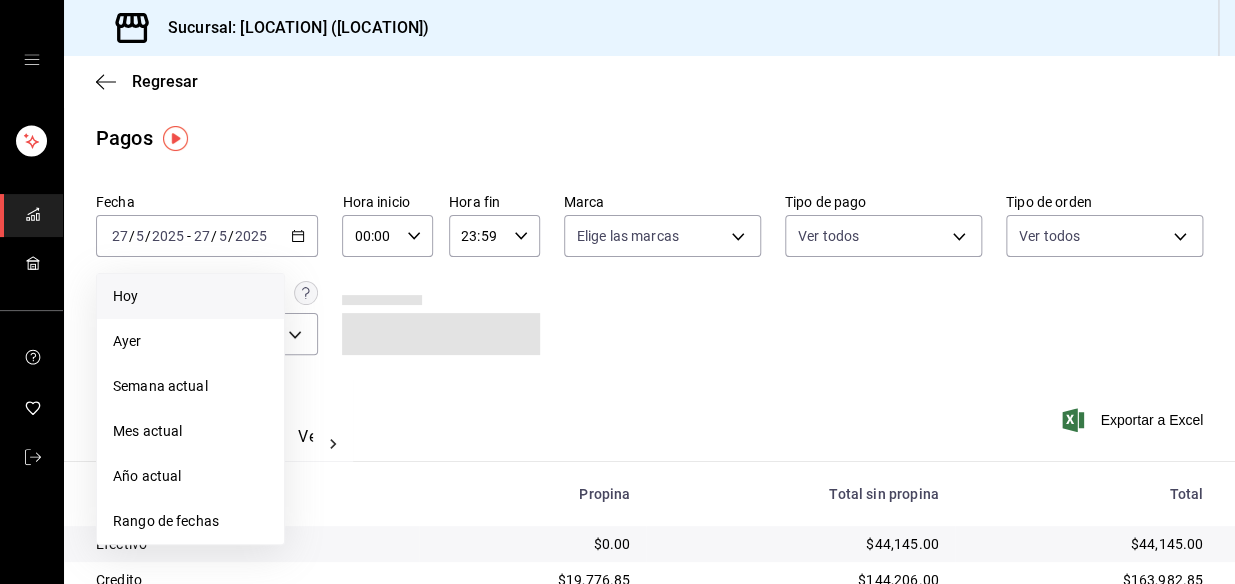 click on "Hoy" at bounding box center [190, 296] 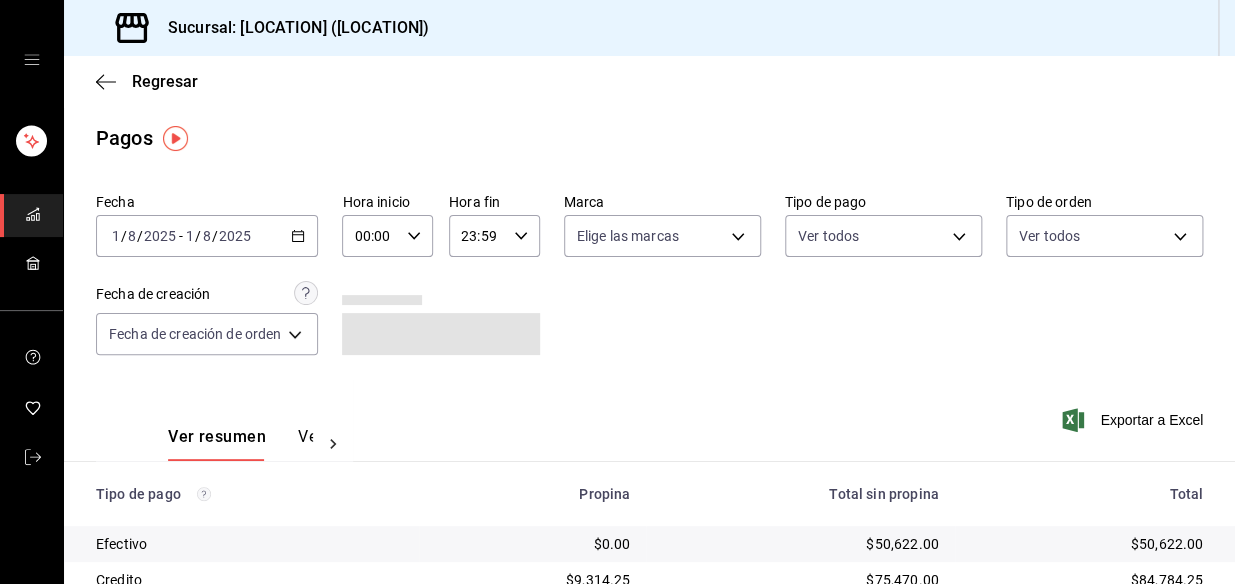 click on "00:00 Hora inicio" at bounding box center [387, 236] 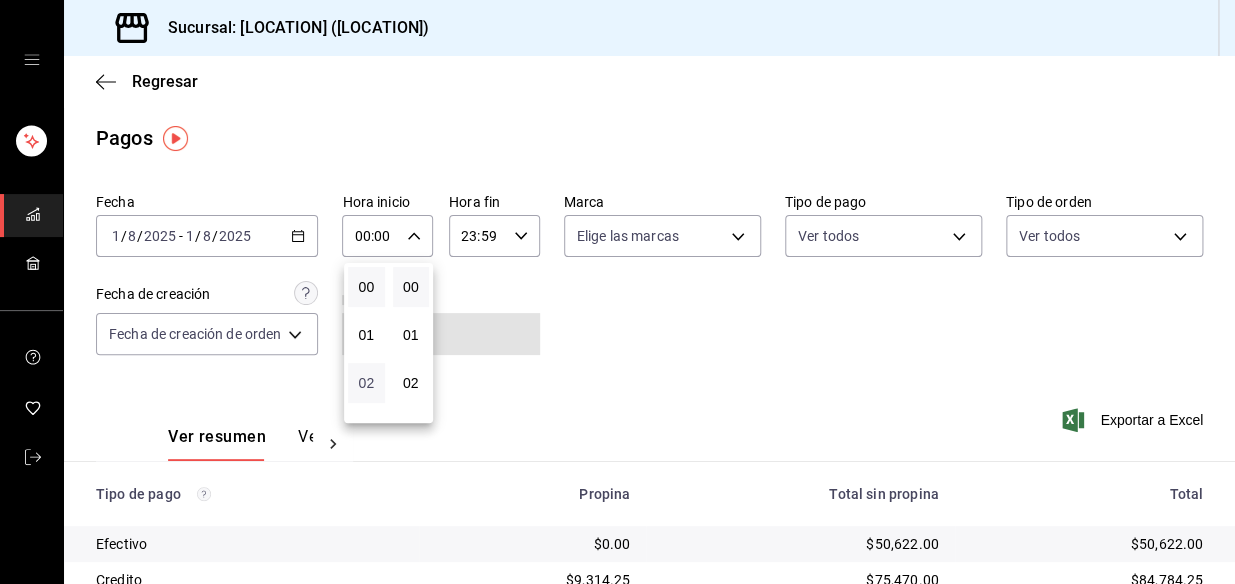 click on "02" at bounding box center [366, 383] 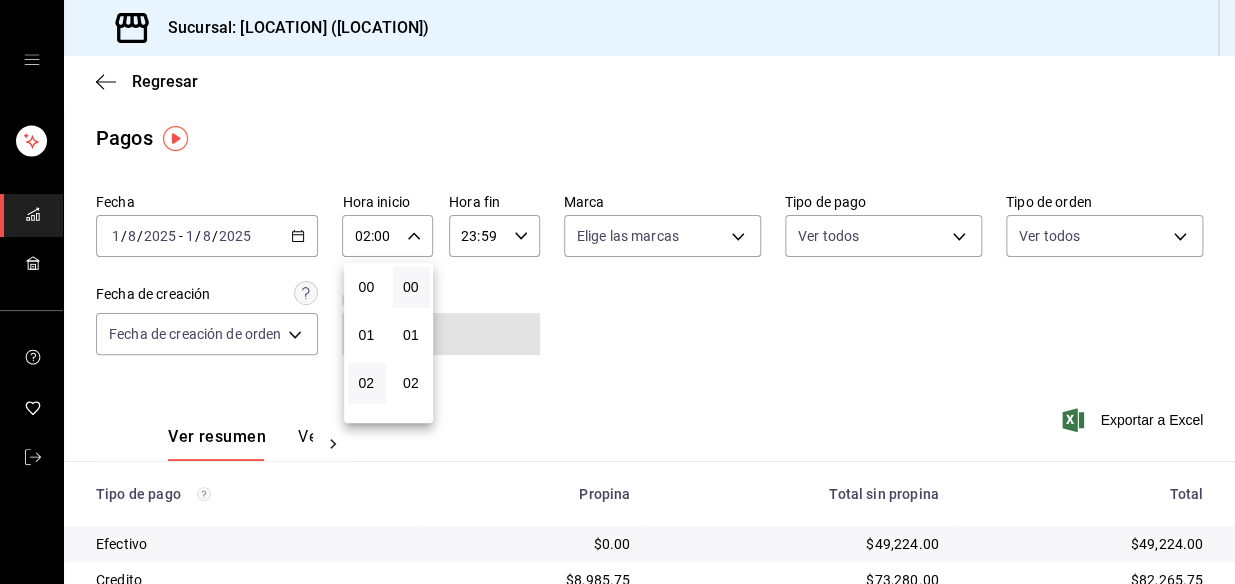 click at bounding box center [617, 292] 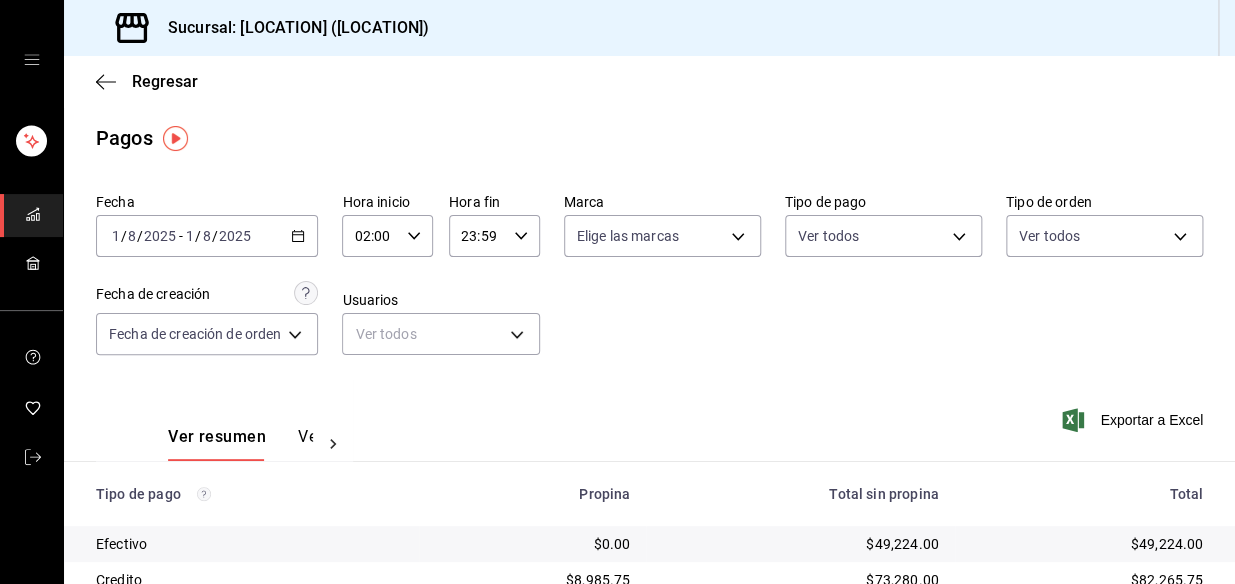 click 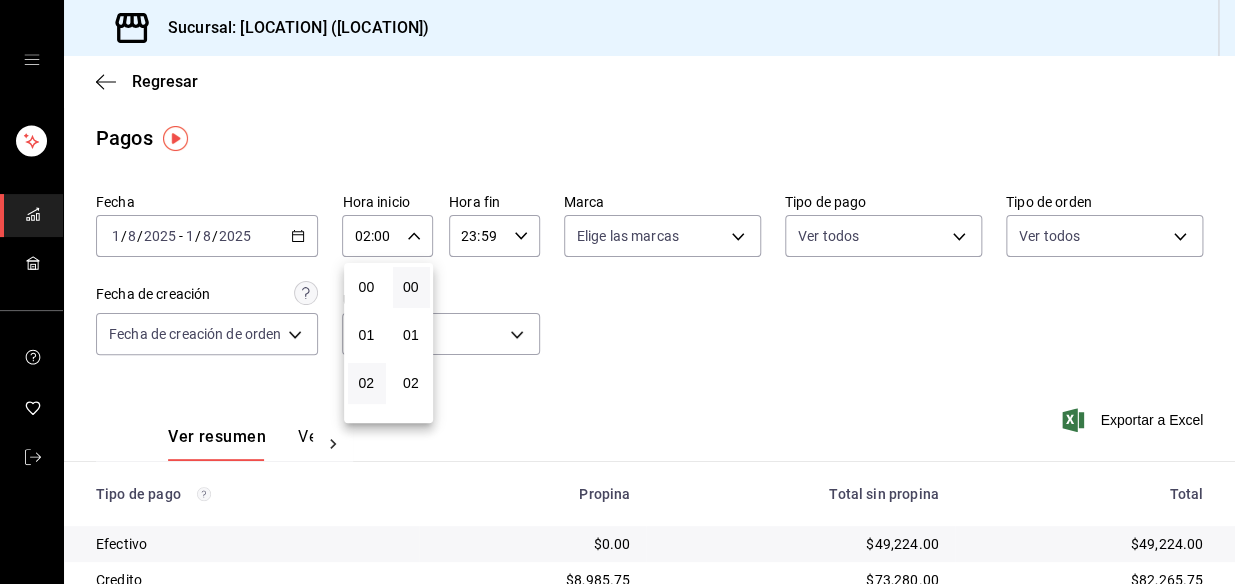 scroll, scrollTop: 96, scrollLeft: 0, axis: vertical 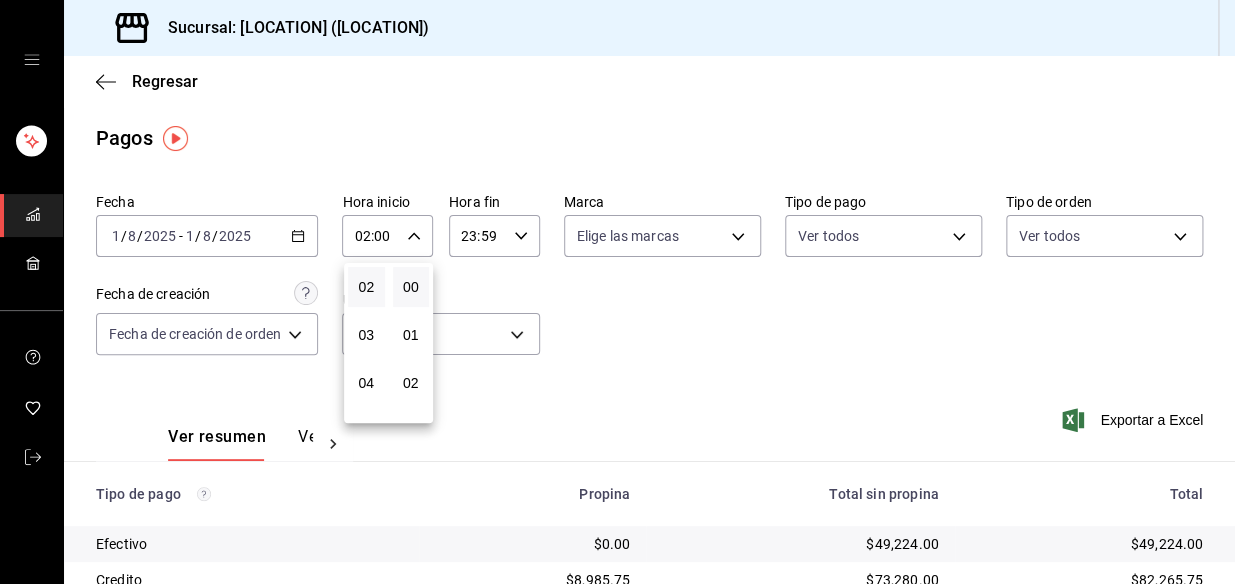 drag, startPoint x: 409, startPoint y: 330, endPoint x: 410, endPoint y: 270, distance: 60.00833 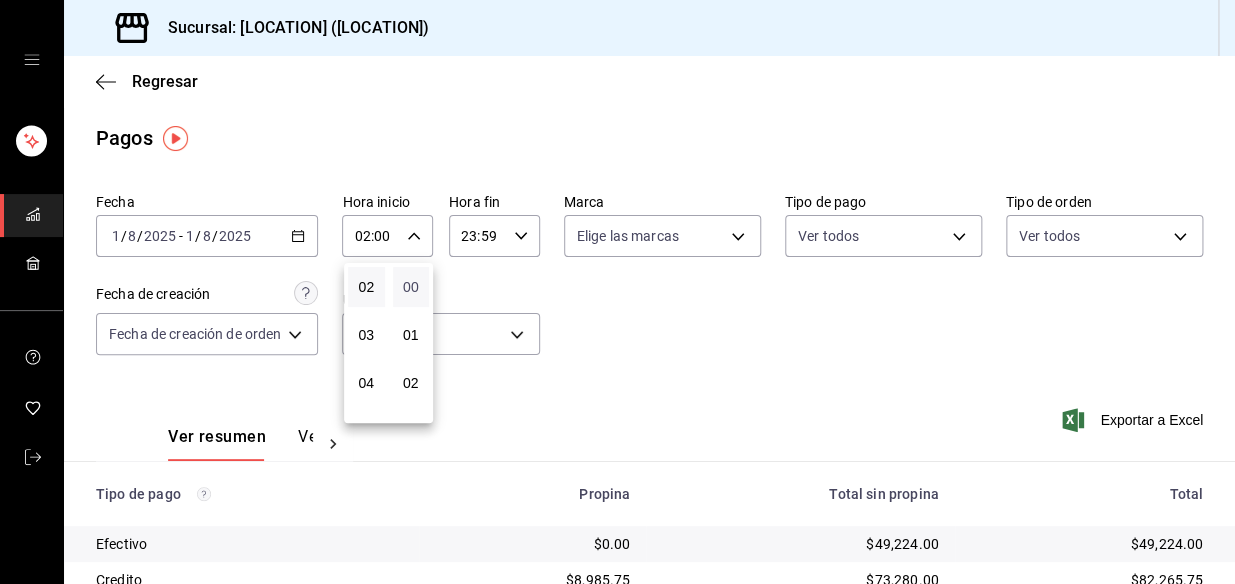 drag, startPoint x: 413, startPoint y: 370, endPoint x: 416, endPoint y: 294, distance: 76.05919 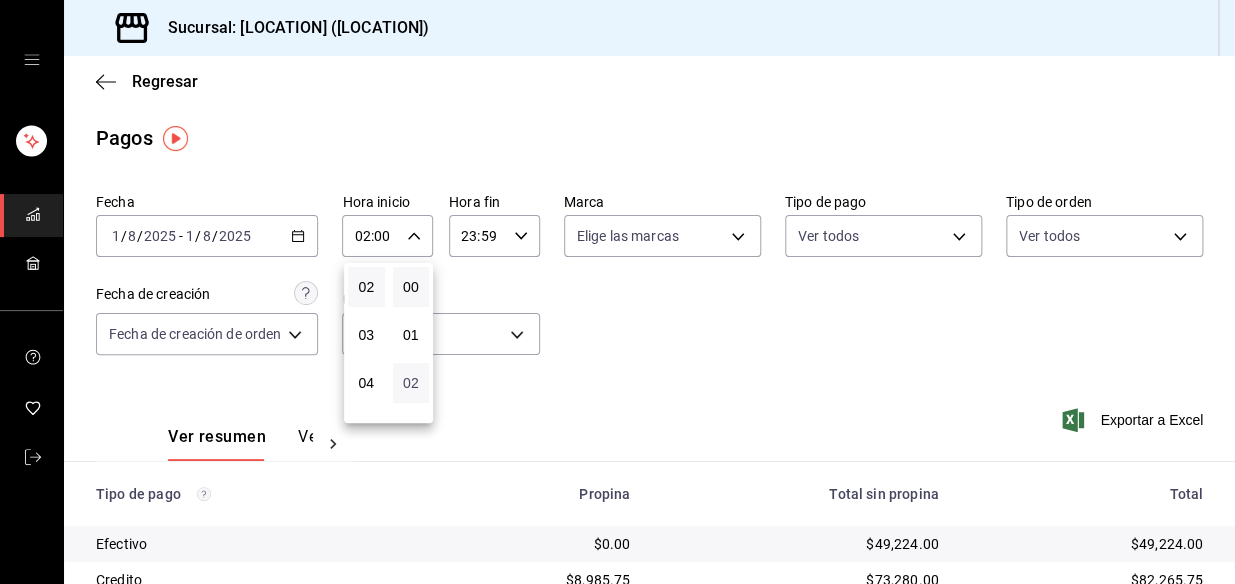 click on "02" at bounding box center (411, 383) 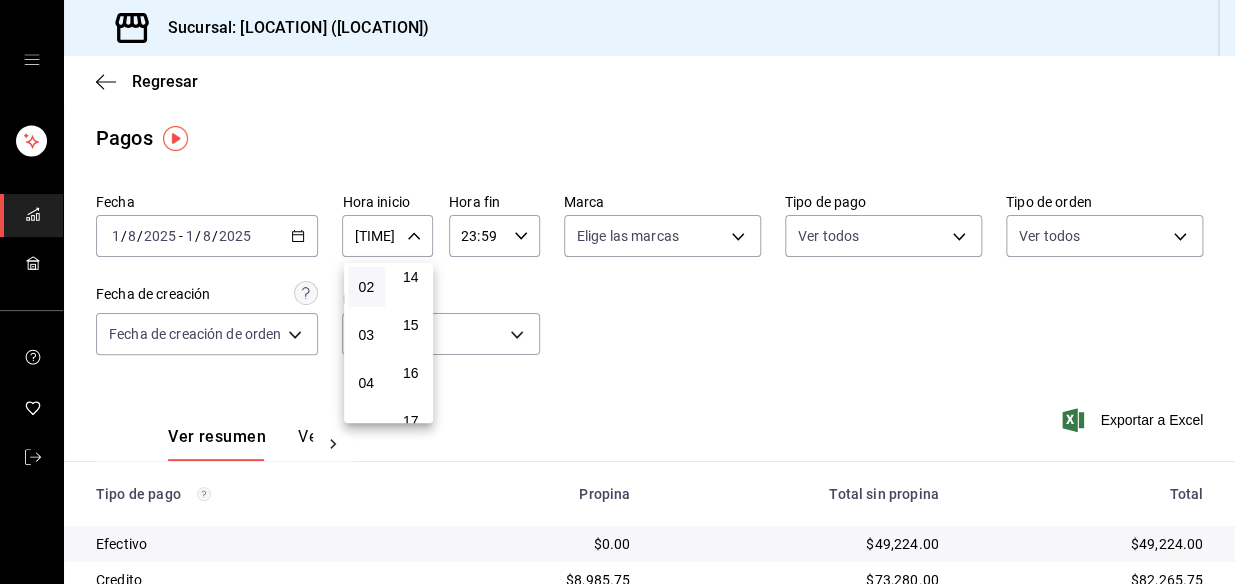scroll, scrollTop: 727, scrollLeft: 0, axis: vertical 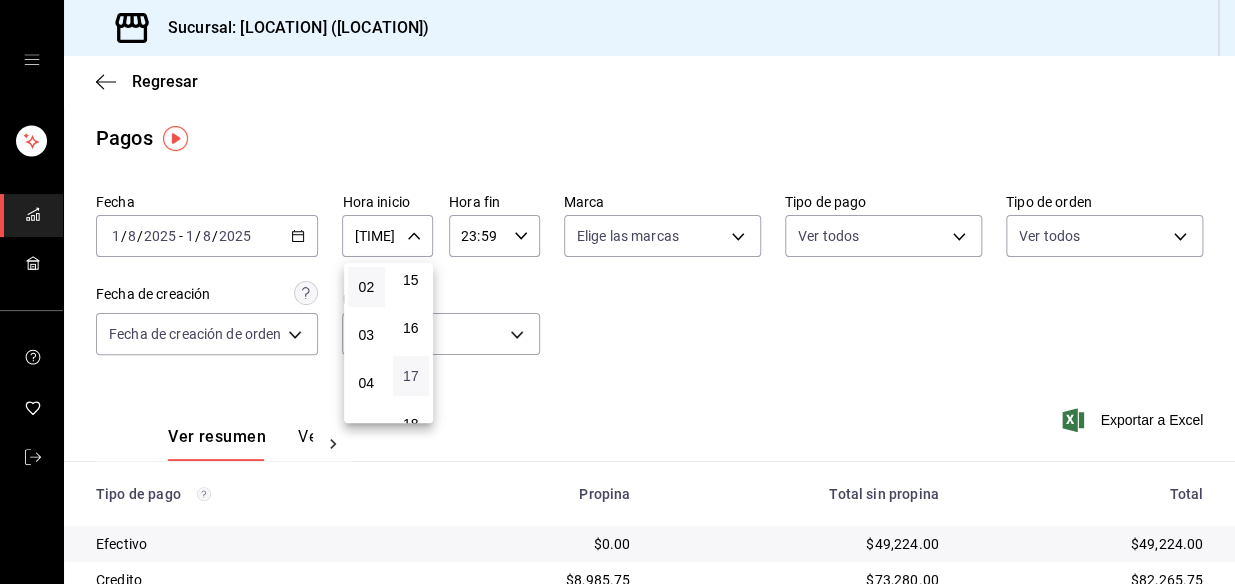 click on "17" at bounding box center [411, 376] 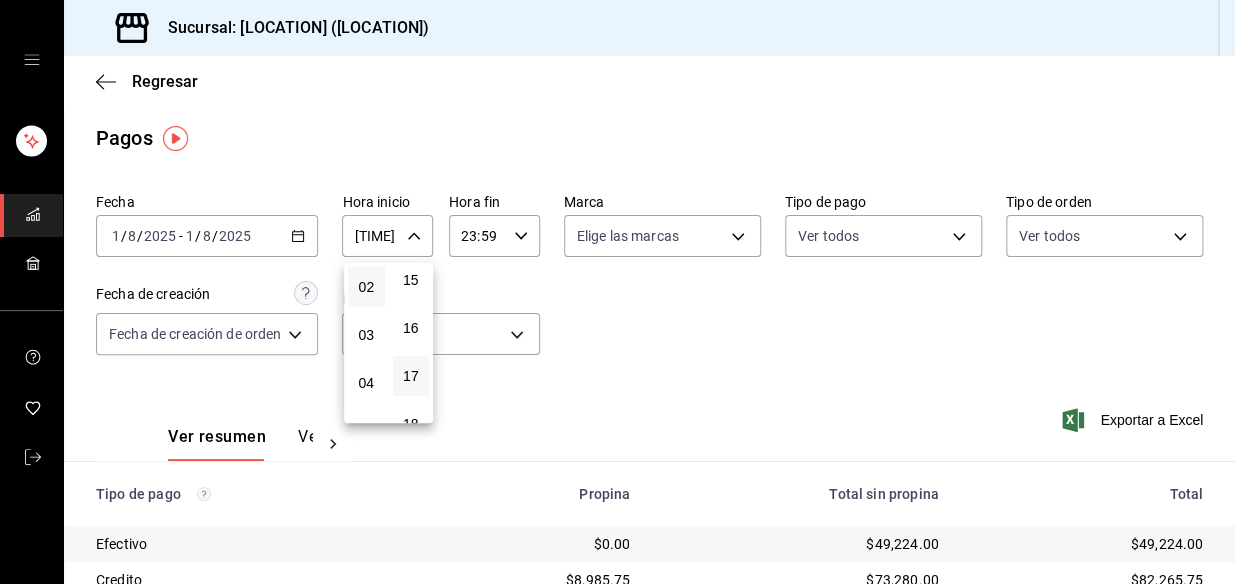 type on "02:17" 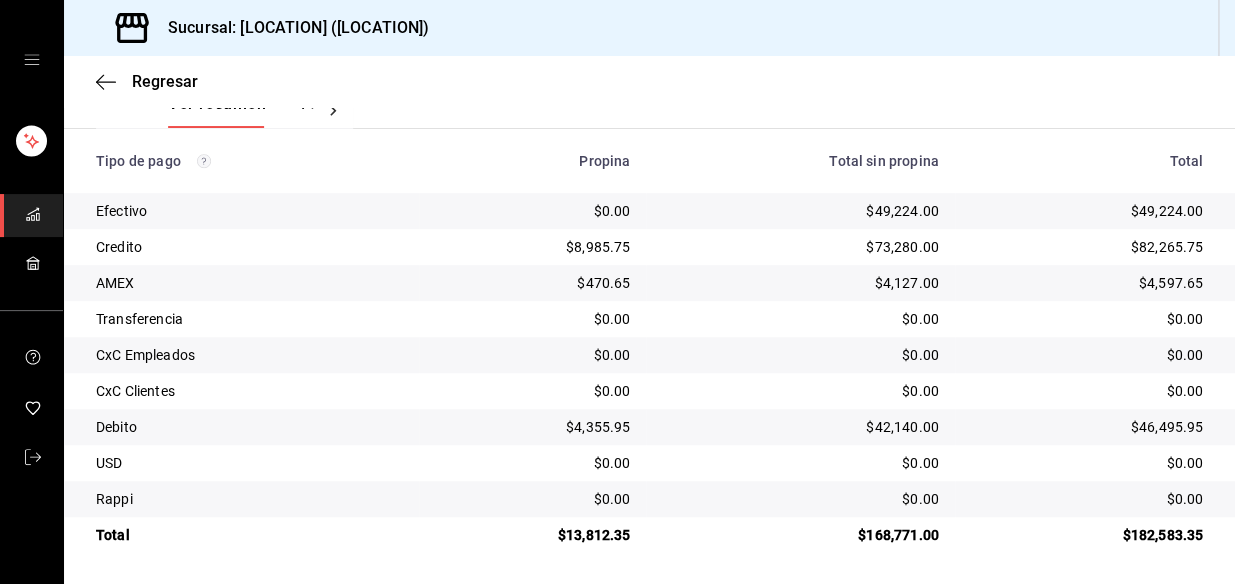 scroll, scrollTop: 335, scrollLeft: 0, axis: vertical 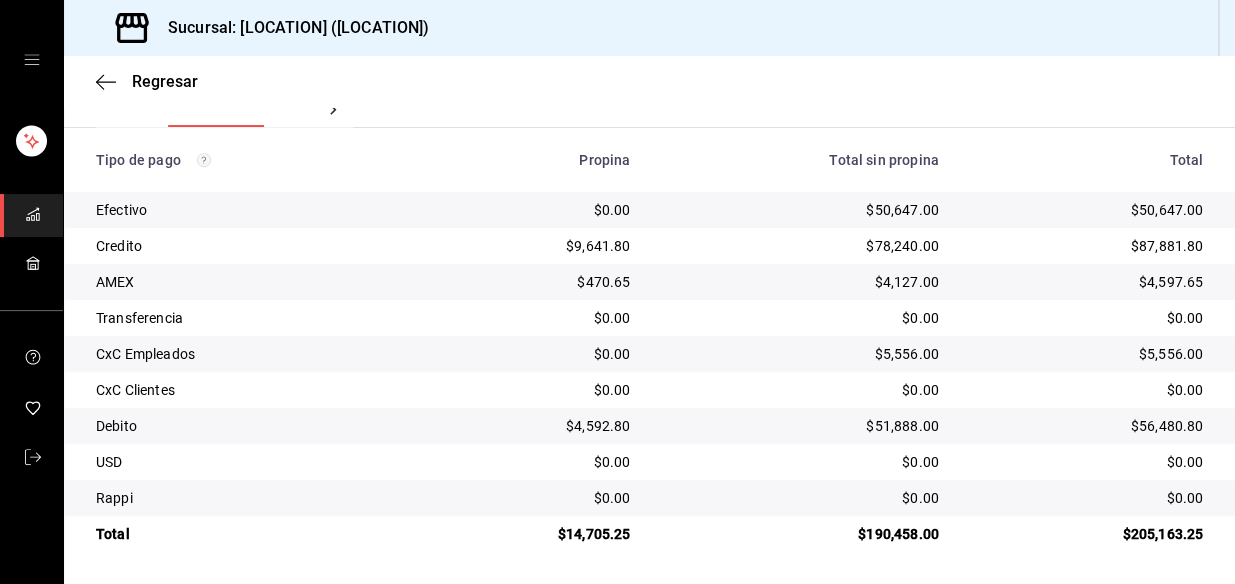 type 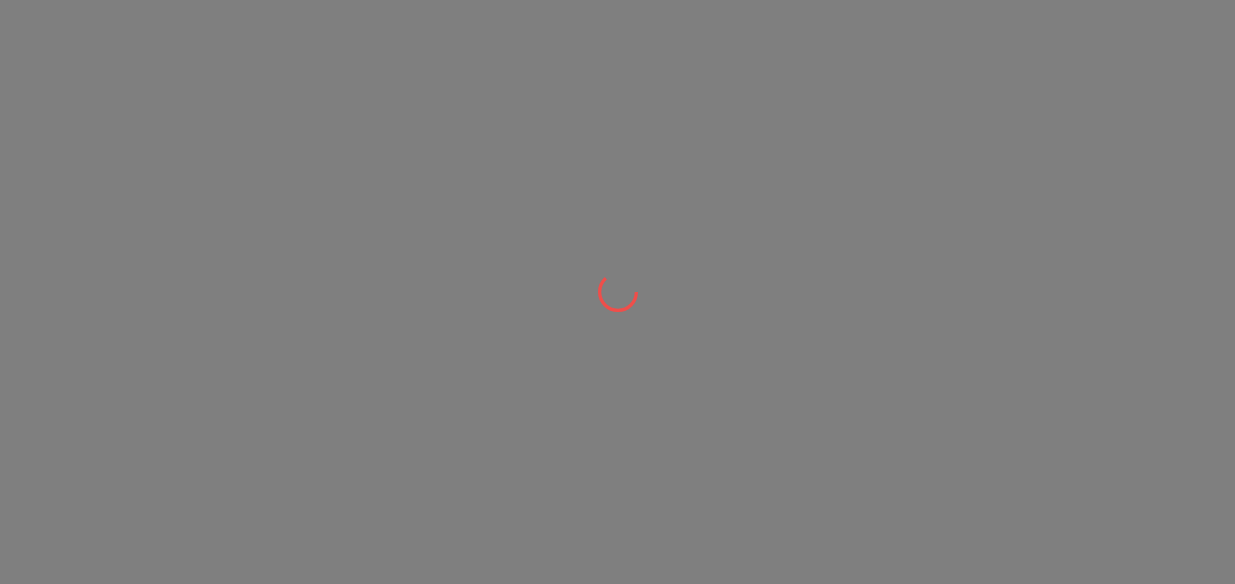 scroll, scrollTop: 0, scrollLeft: 0, axis: both 